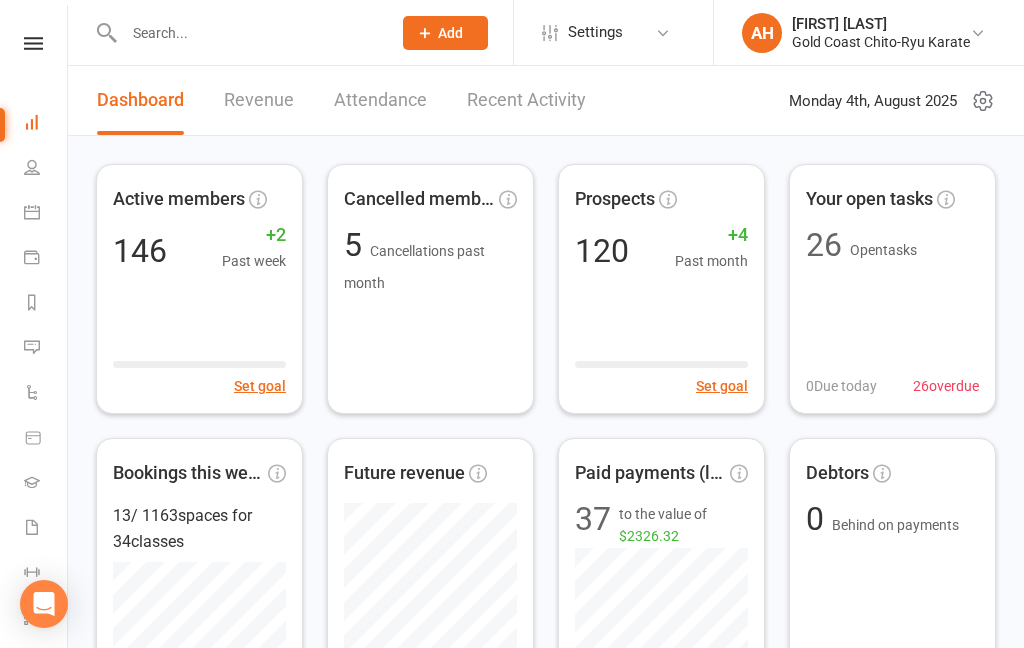 scroll, scrollTop: 0, scrollLeft: 0, axis: both 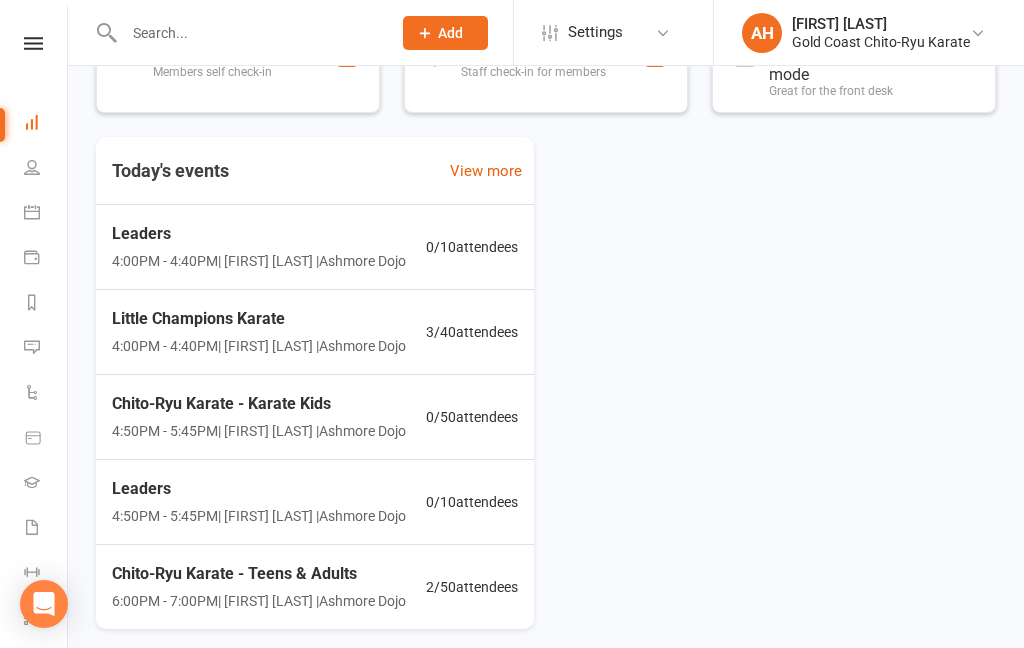 click on "Class kiosk mode Members self check-in" at bounding box center [238, 69] 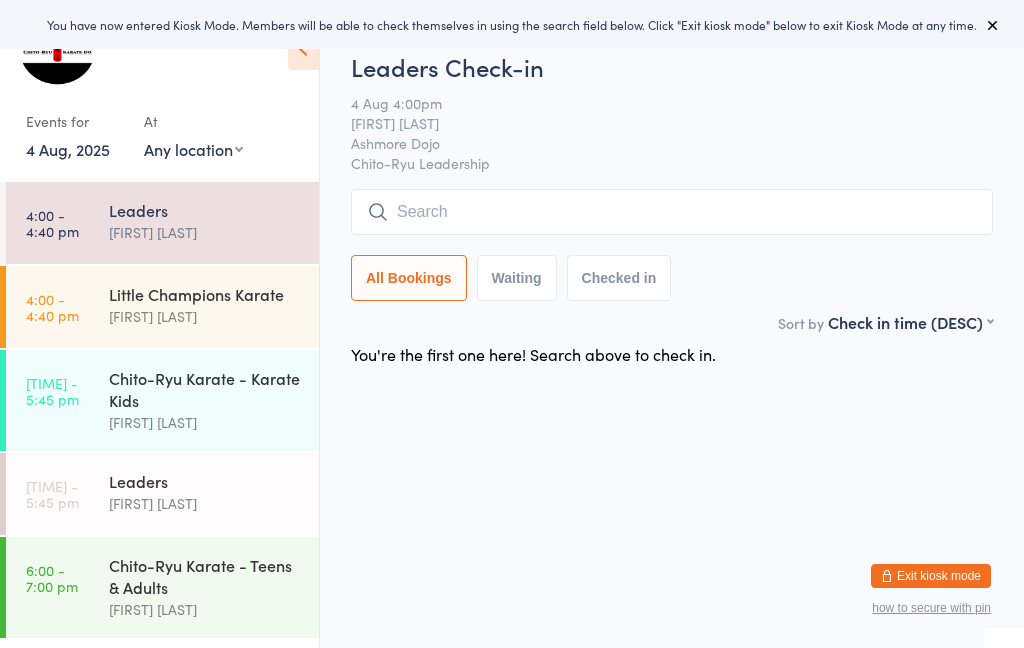 scroll, scrollTop: 0, scrollLeft: 0, axis: both 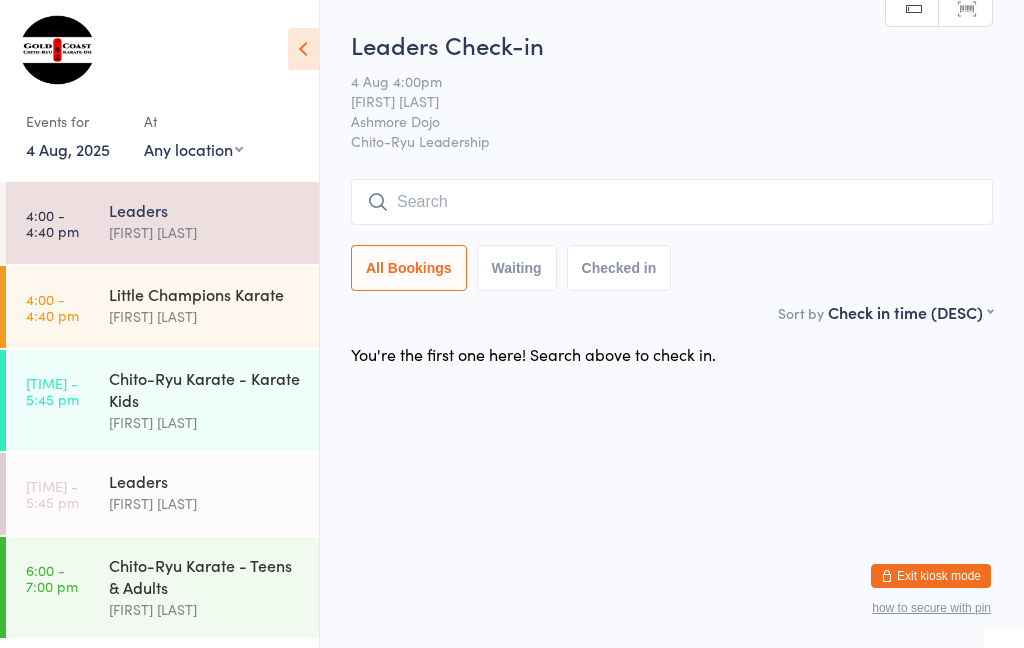 click on "[FIRST] [LAST]" at bounding box center [205, 316] 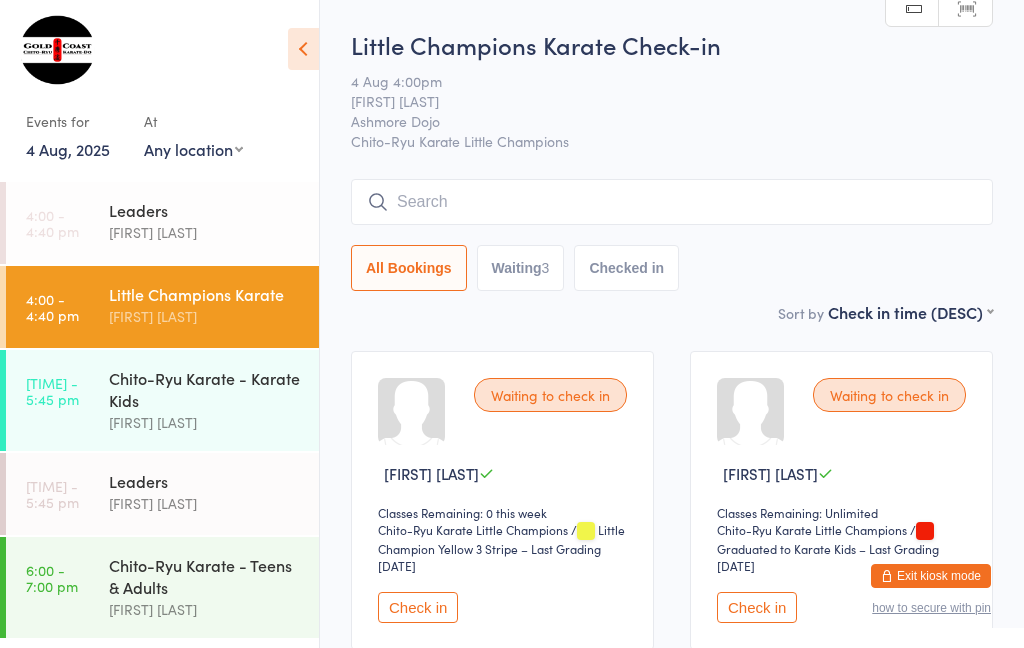 click at bounding box center [672, 202] 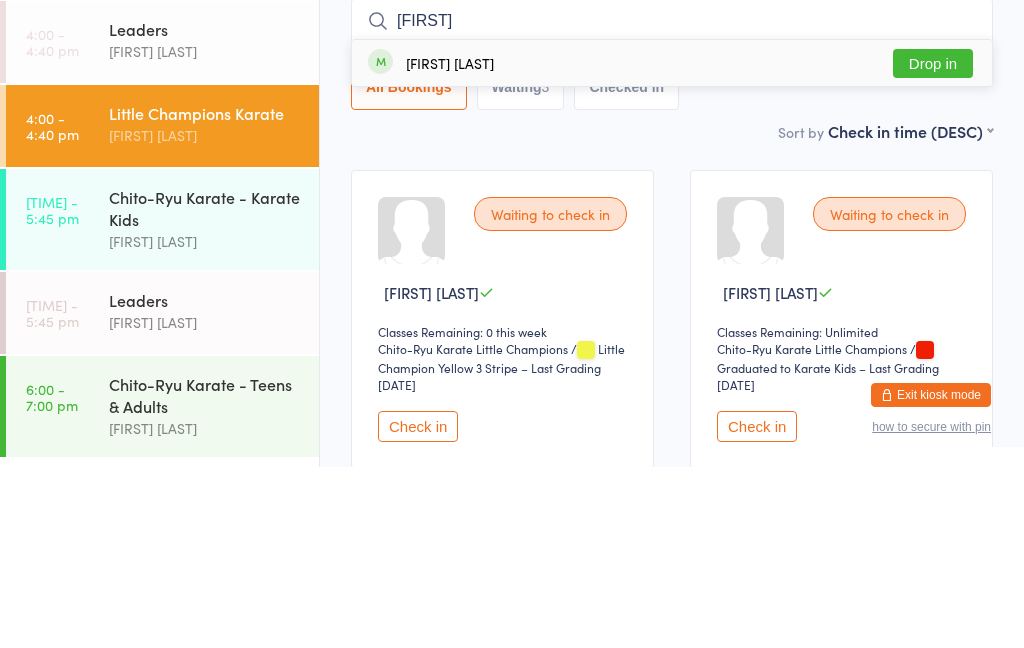 type on "[FIRST]" 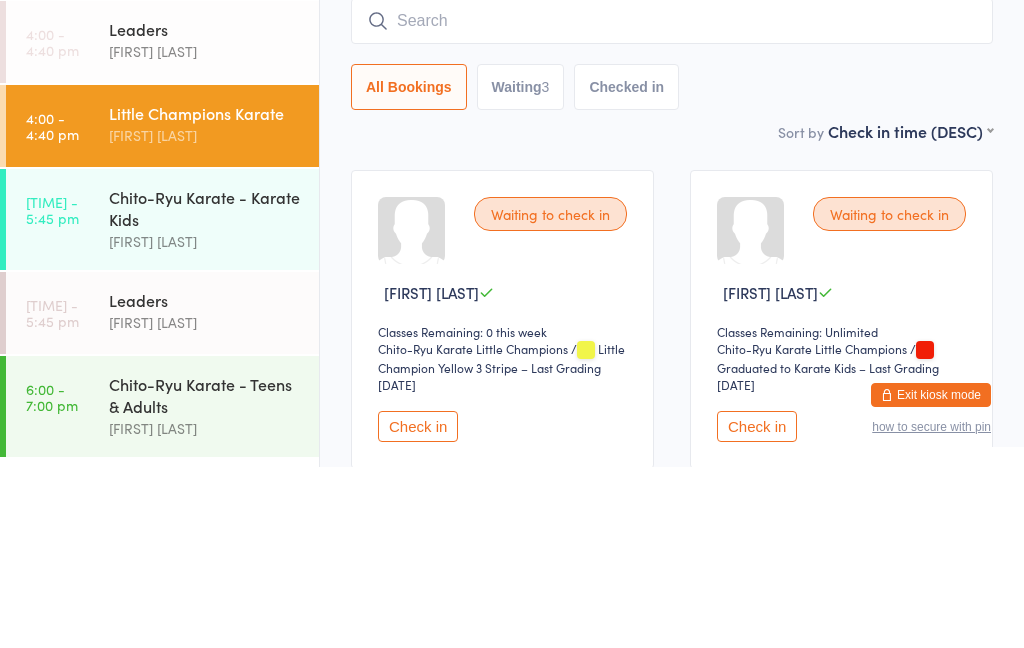 scroll, scrollTop: 181, scrollLeft: 0, axis: vertical 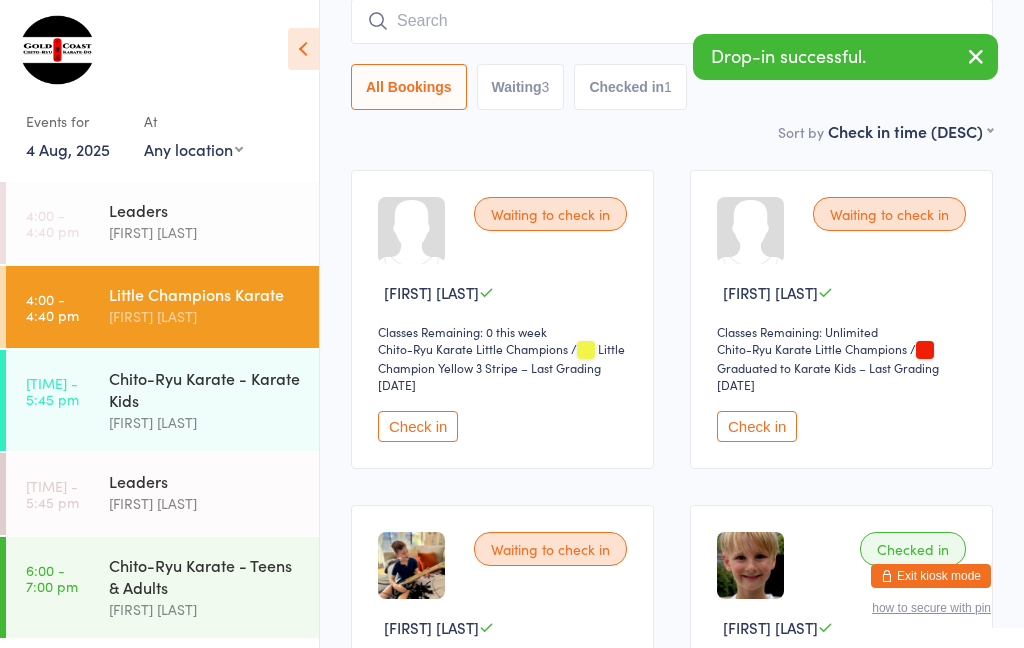 click at bounding box center [672, 21] 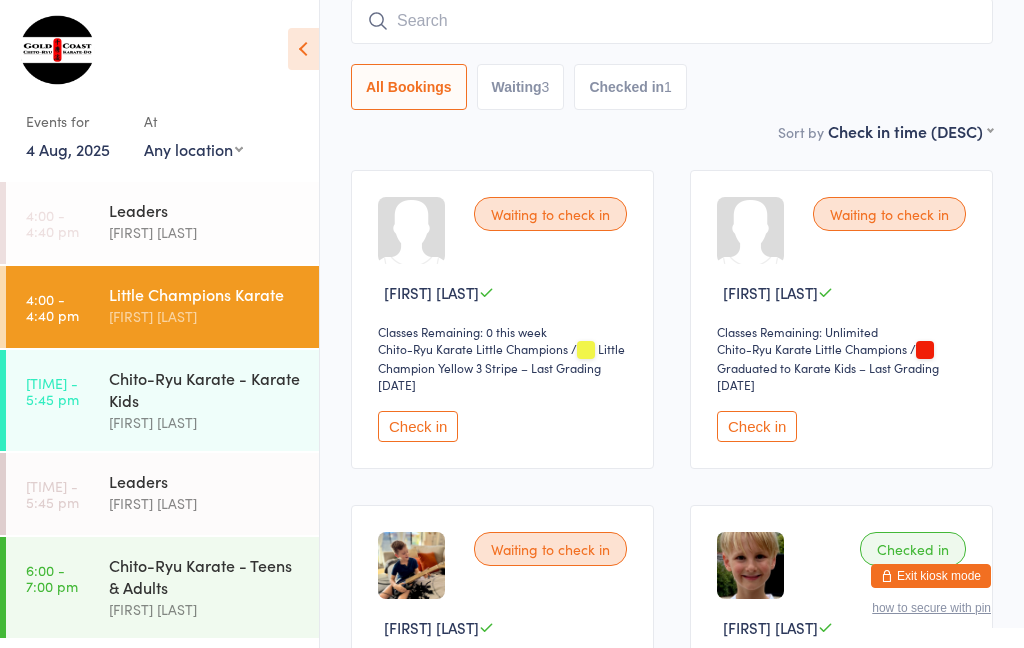 type on "Q" 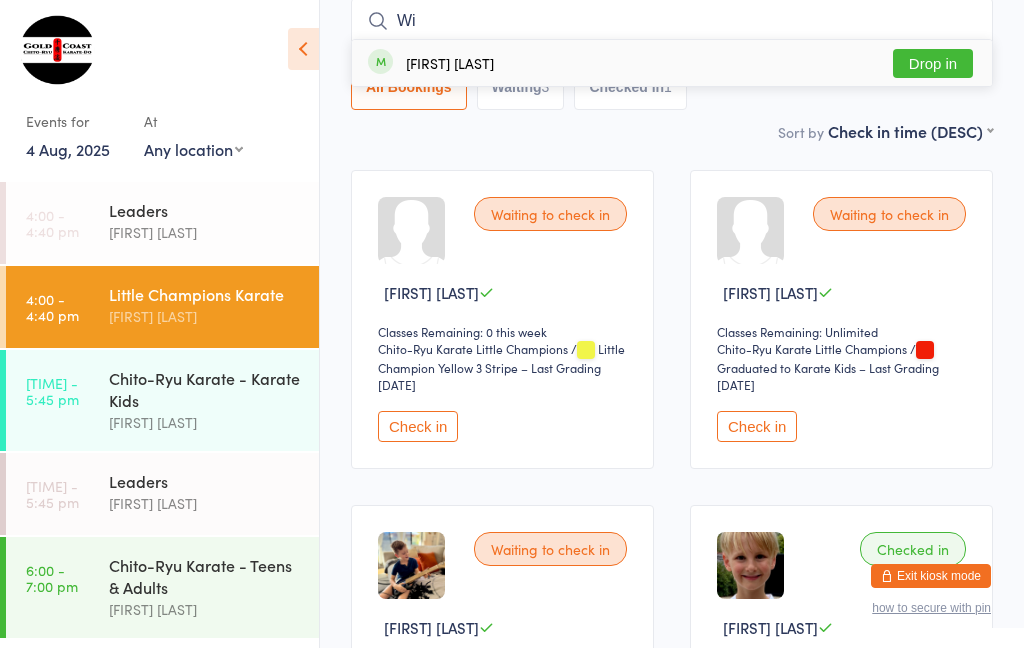 type on "Wi" 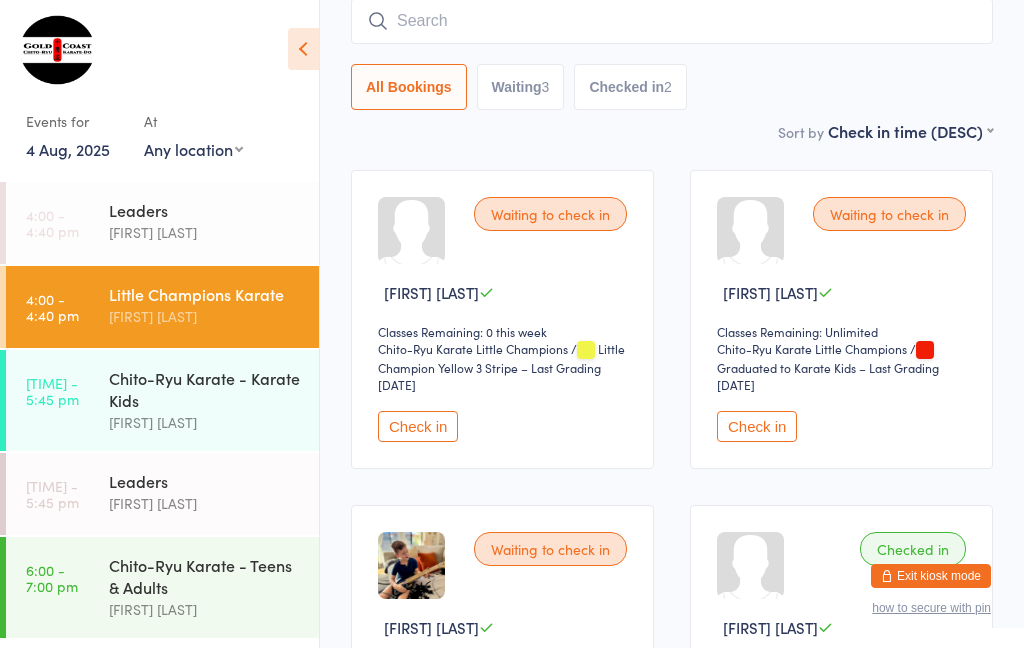 click at bounding box center [672, 21] 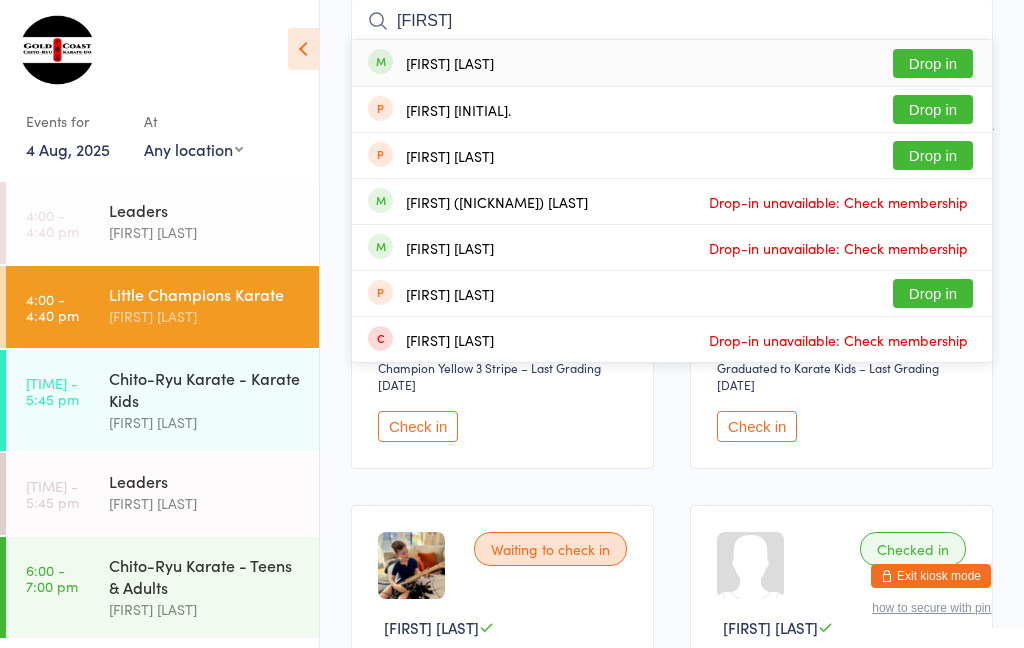 type on "[FIRST]" 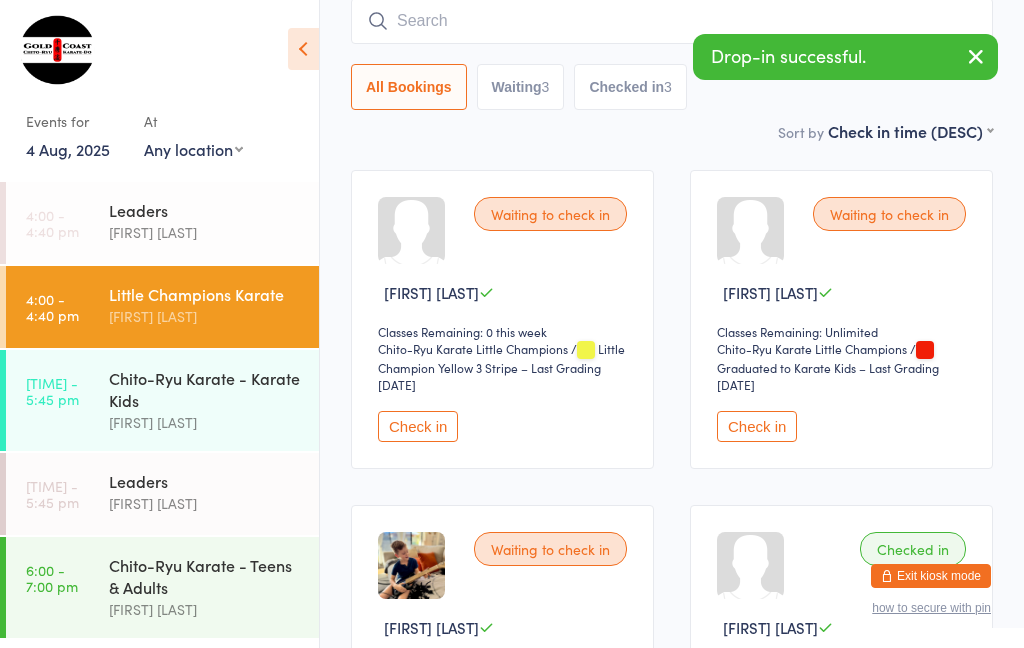 click at bounding box center (672, 21) 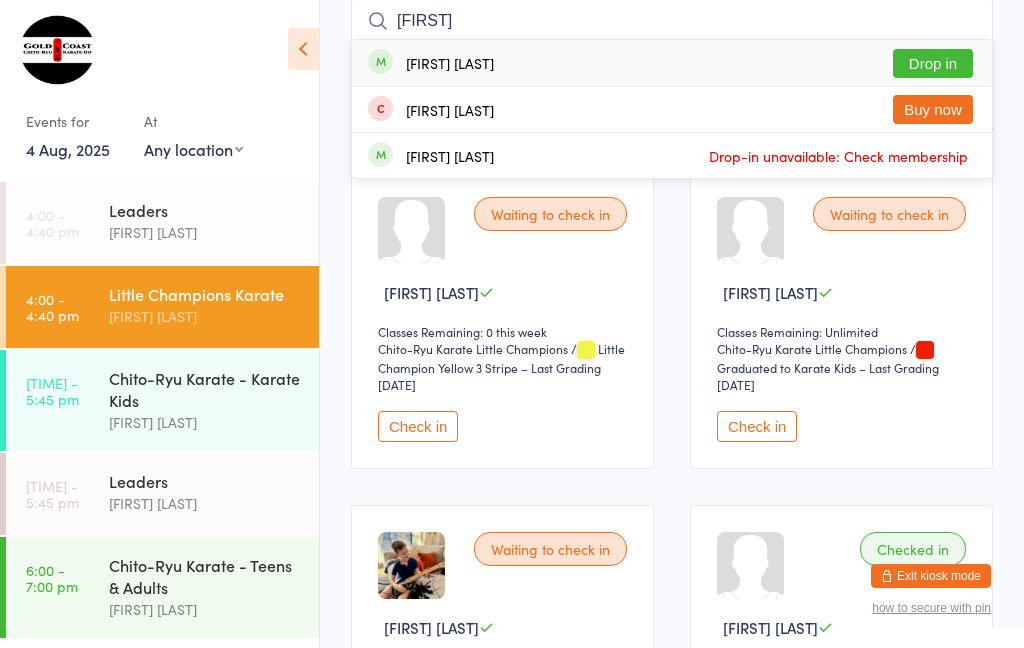 type on "[FIRST]" 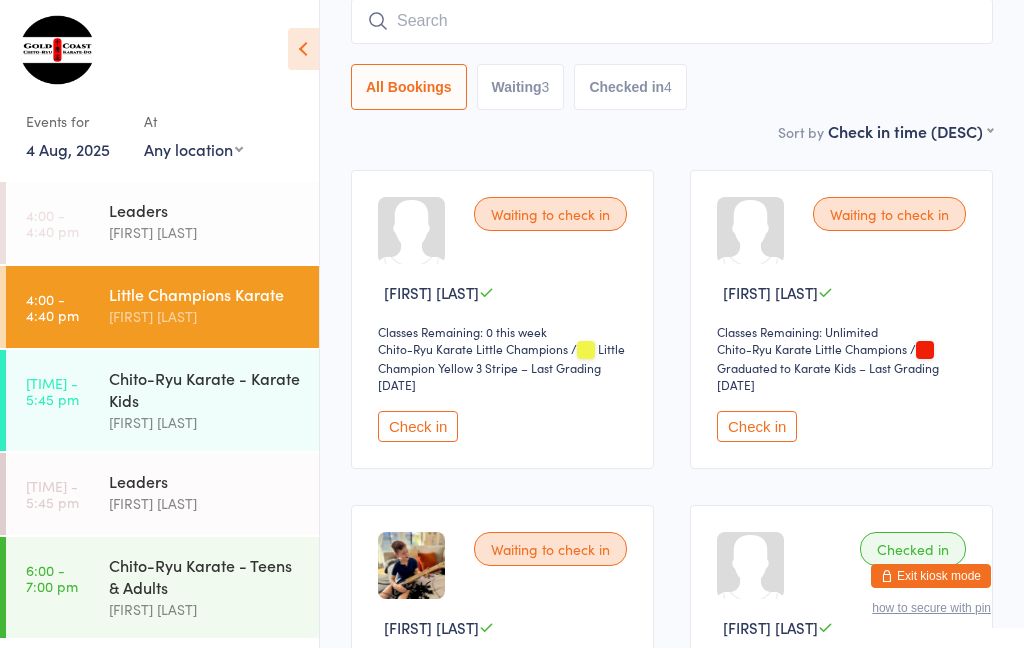 click on "[FIRST] [LAST]" at bounding box center (205, 232) 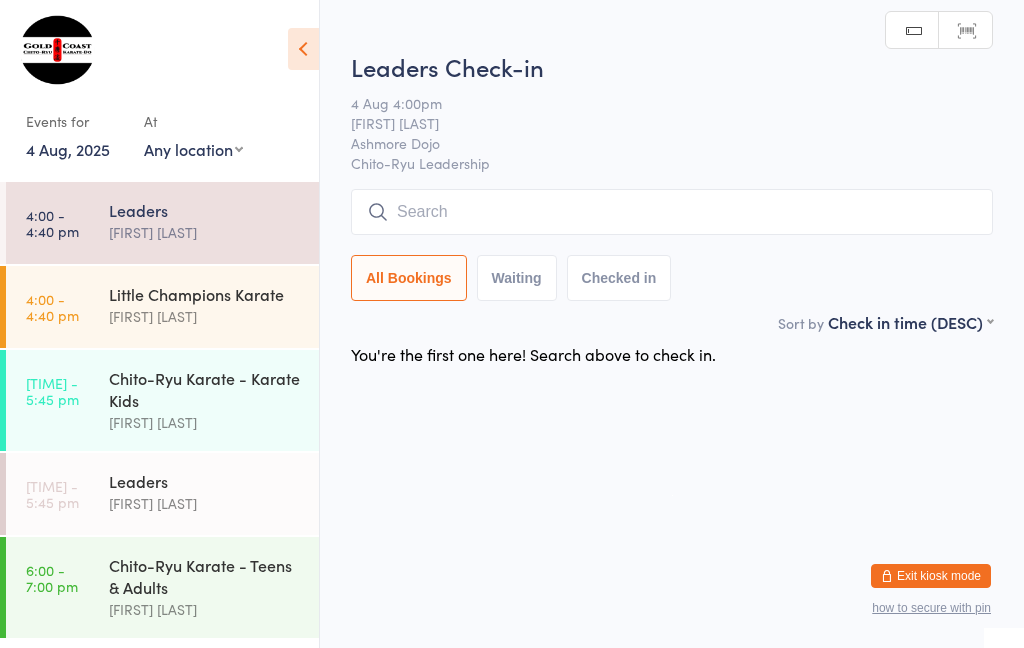 click at bounding box center (672, 212) 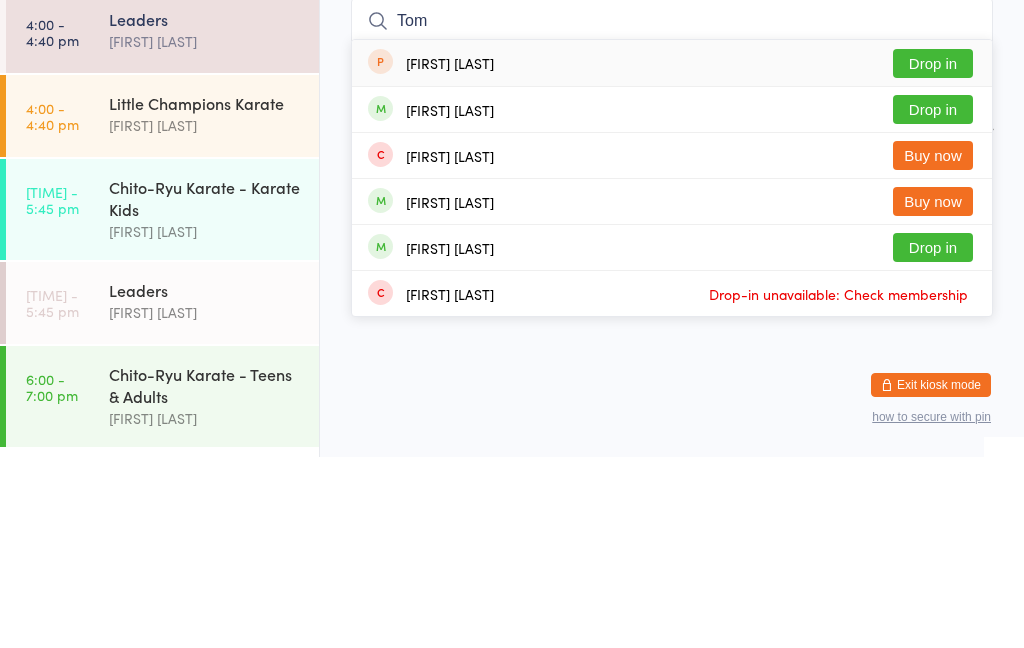 type on "Tom" 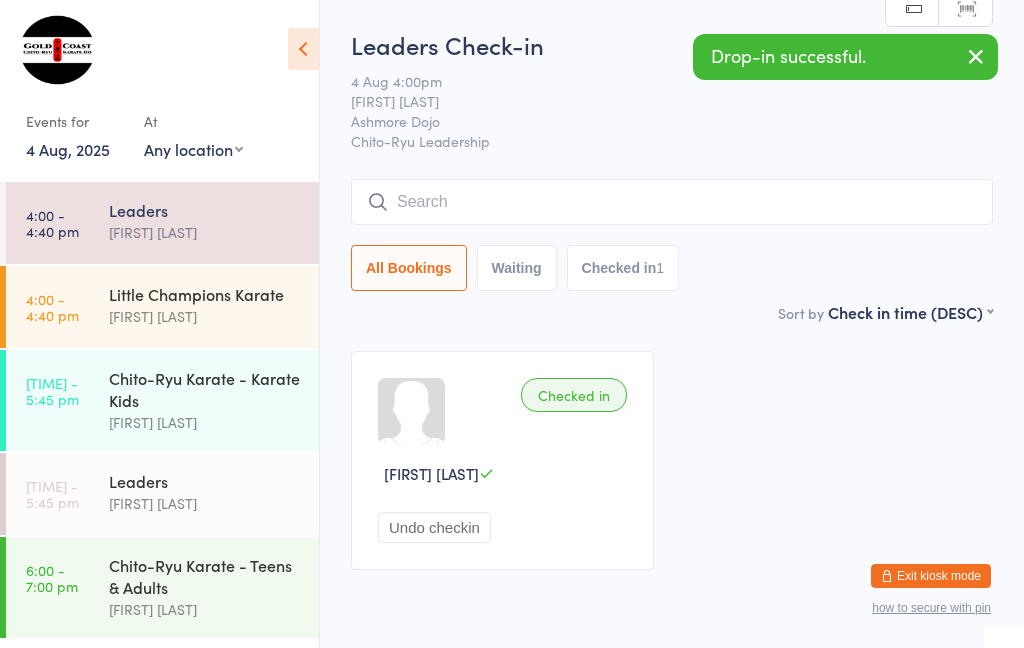 click on "Leaders" at bounding box center [205, 481] 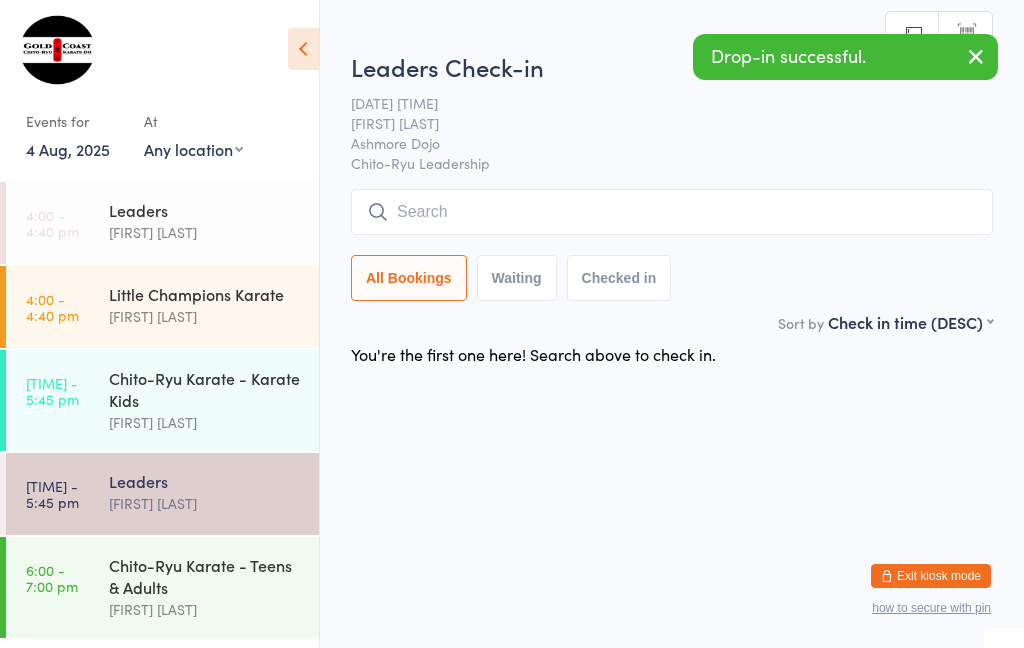 click at bounding box center (672, 212) 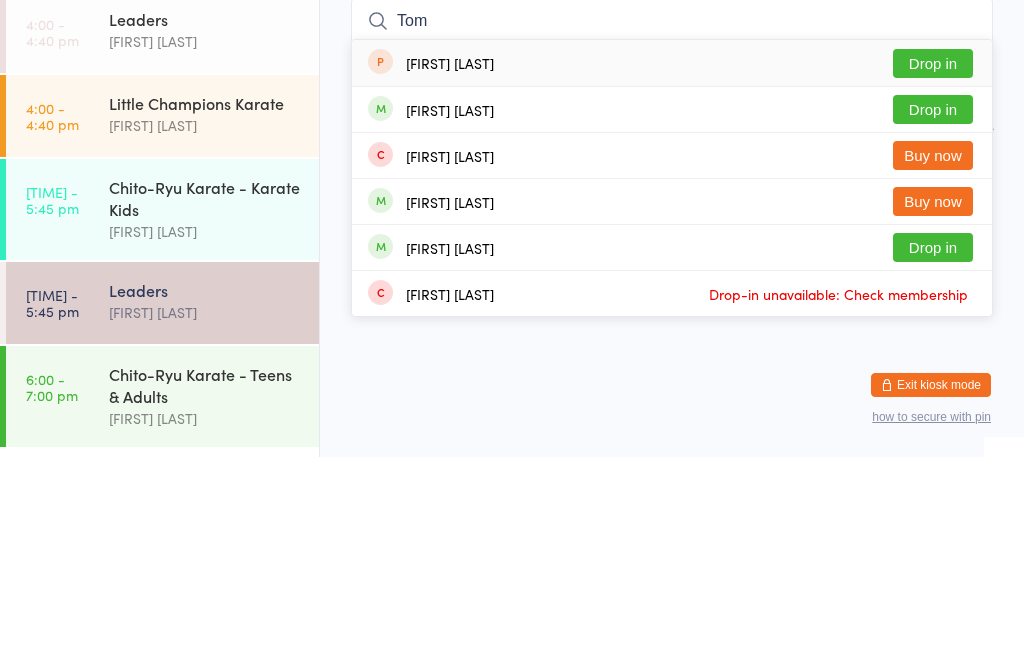 type on "Tom" 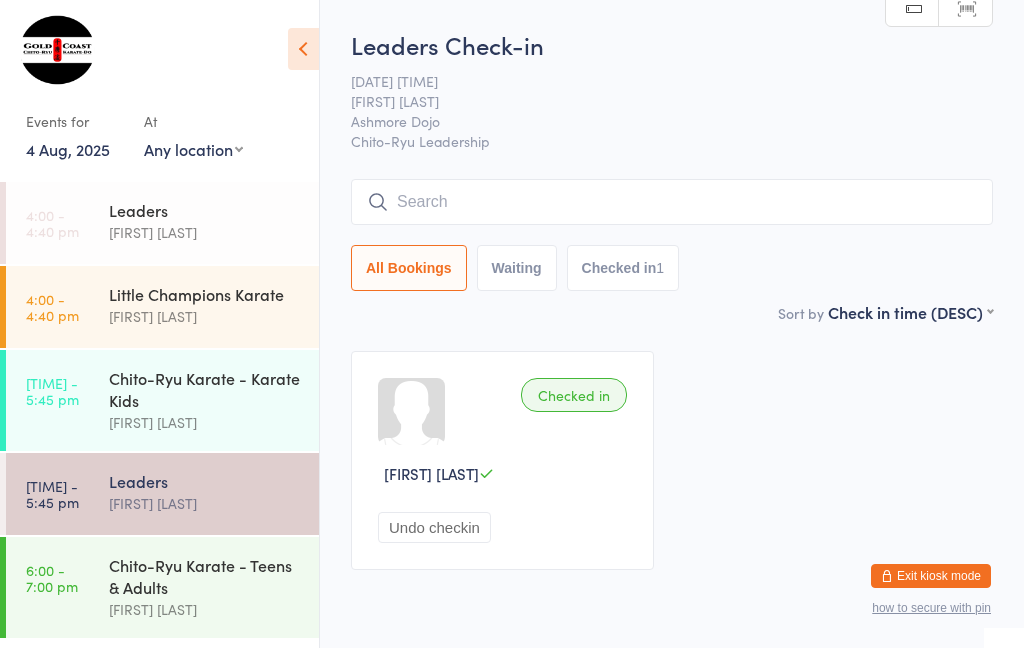 click on "Little Champions Karate" at bounding box center (205, 294) 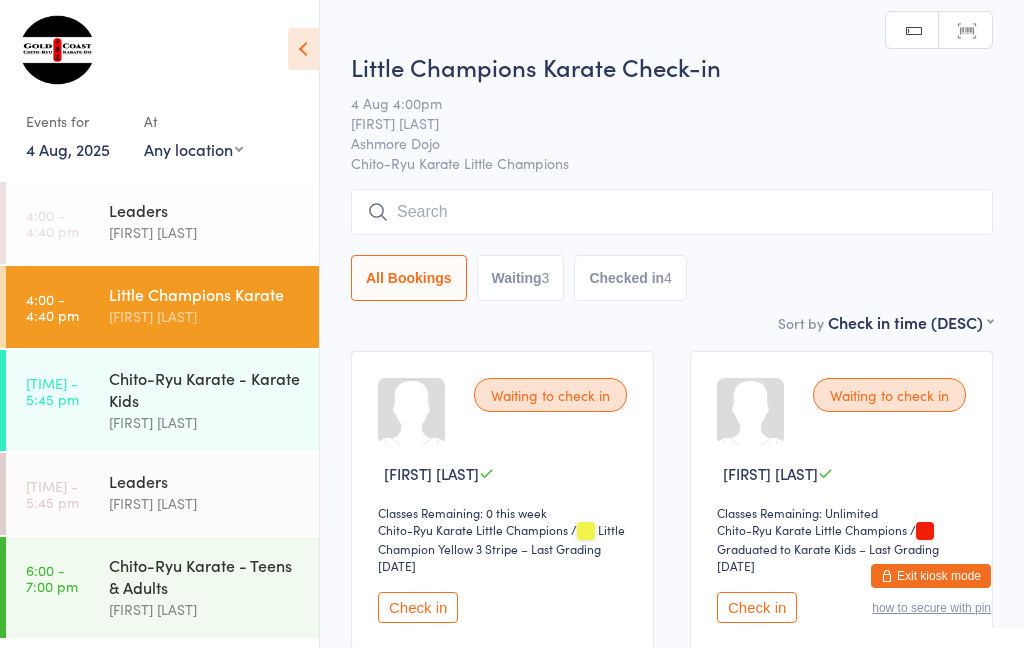 click at bounding box center (672, 212) 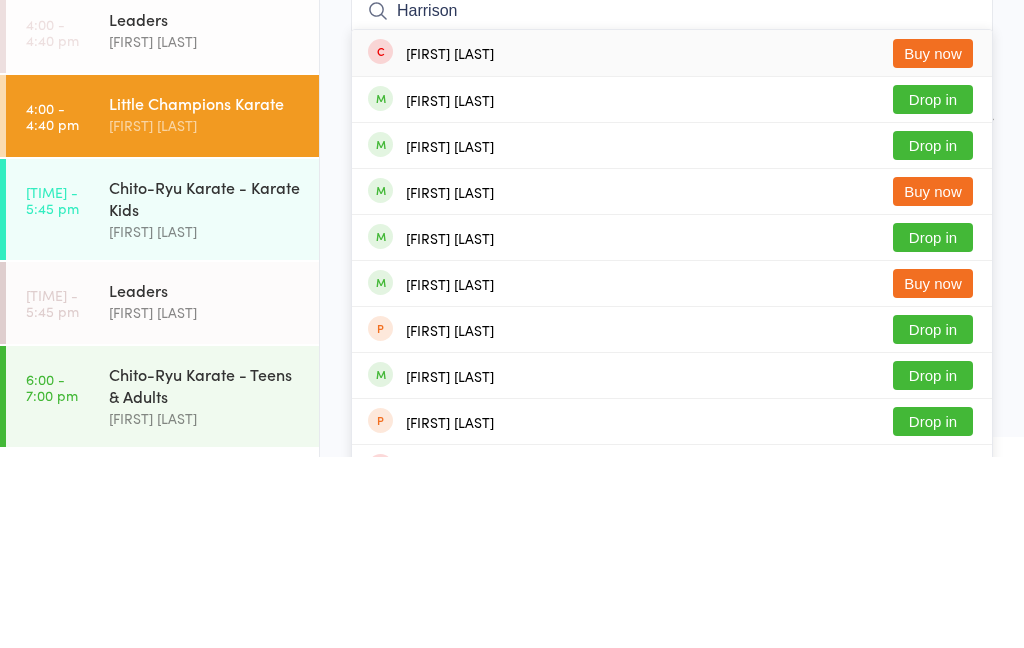 type on "Harrison" 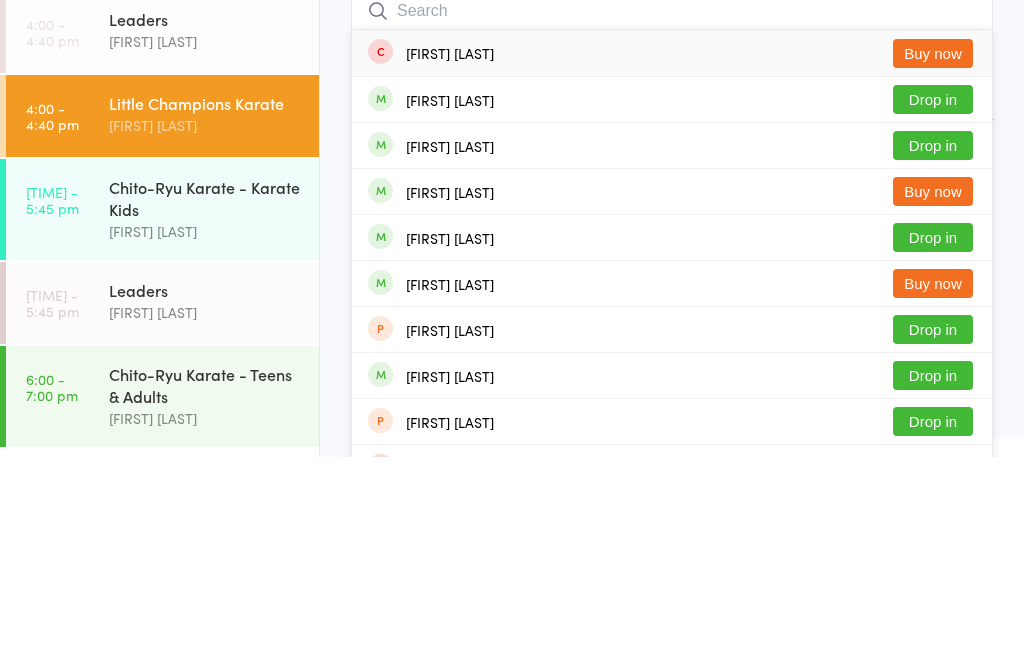 scroll, scrollTop: 191, scrollLeft: 0, axis: vertical 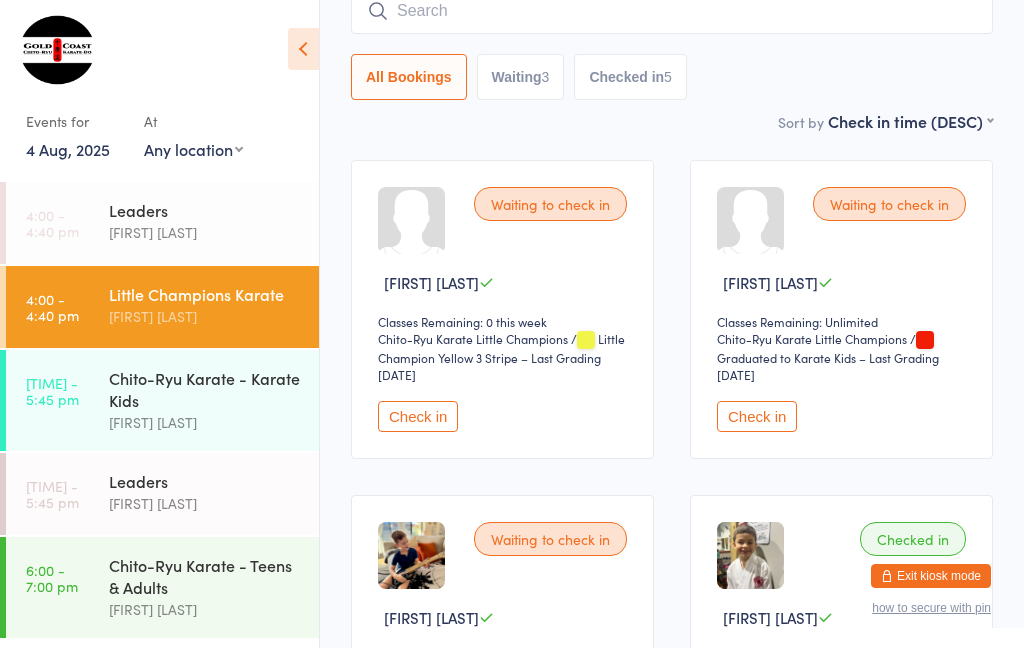 click on "Waiting  3" at bounding box center [521, 77] 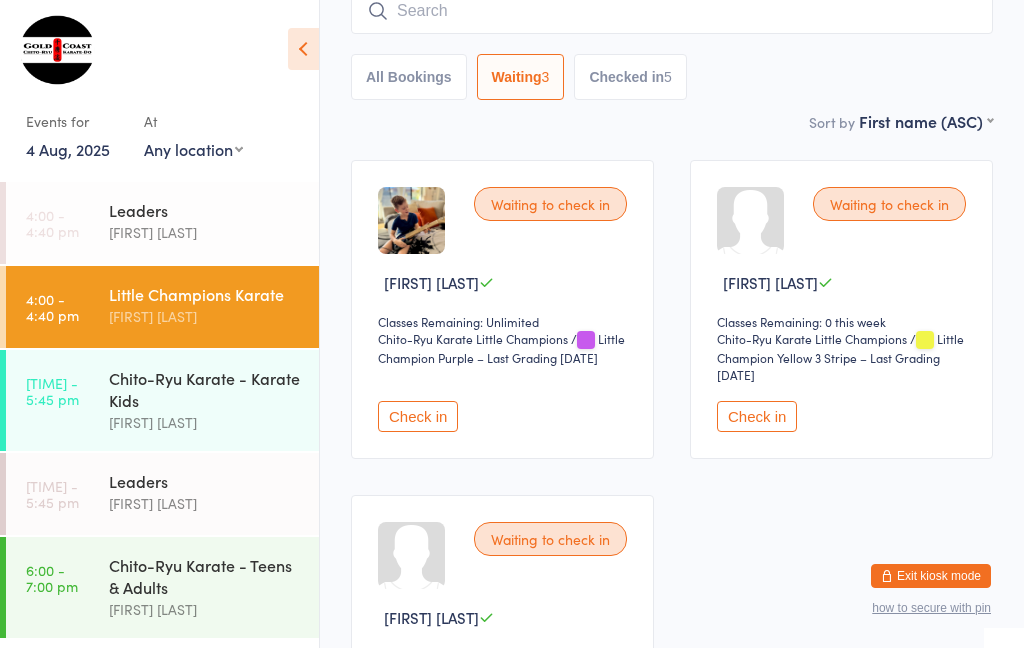 select on "0" 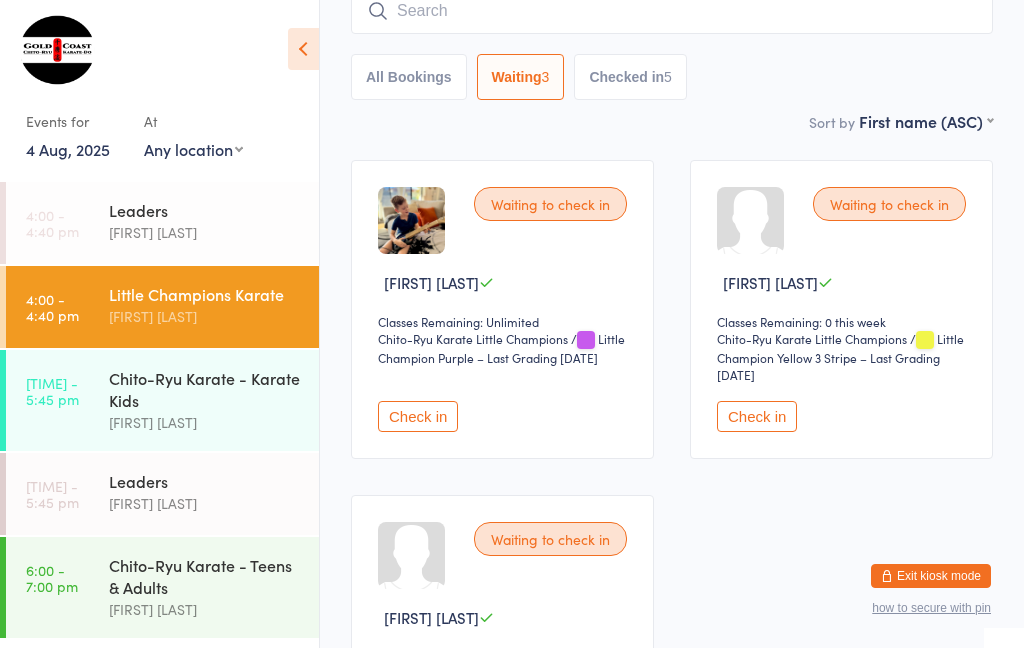 click on "Check in" at bounding box center (418, 416) 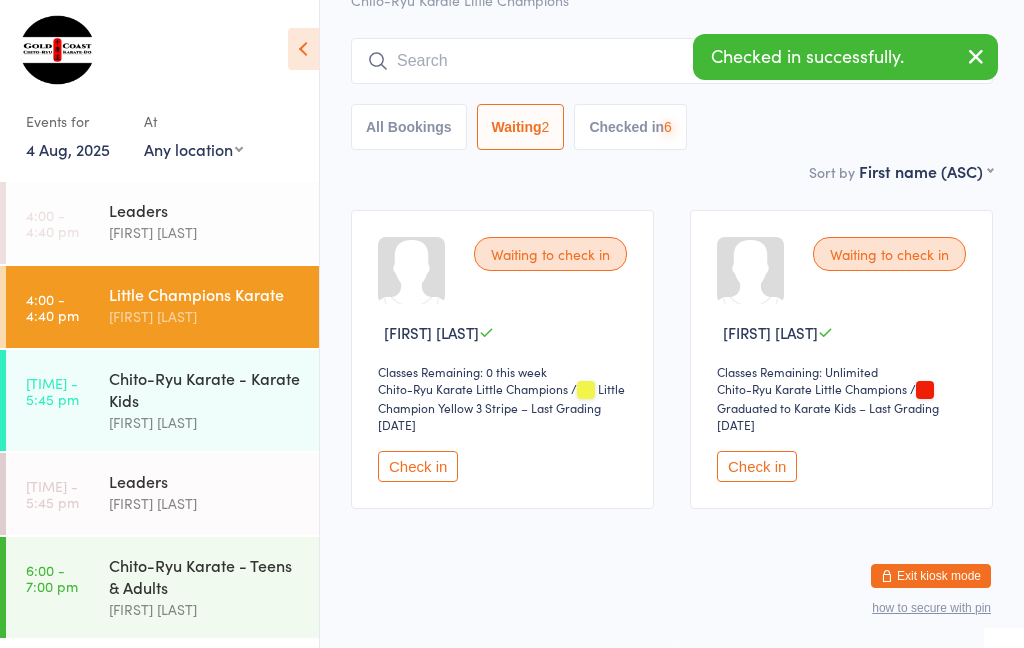 scroll, scrollTop: 167, scrollLeft: 0, axis: vertical 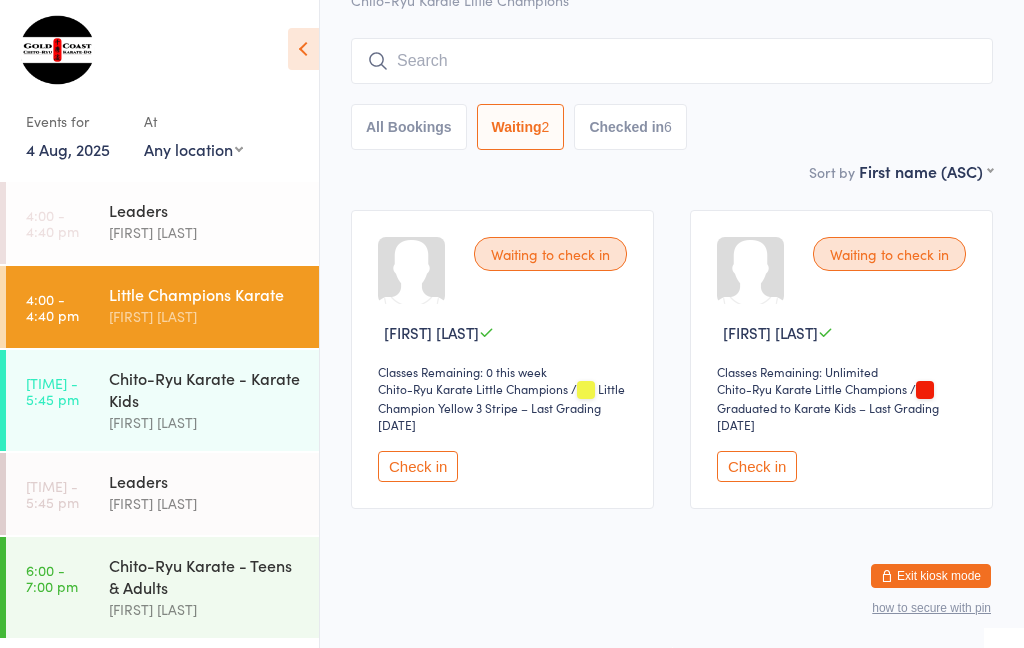click at bounding box center (672, 61) 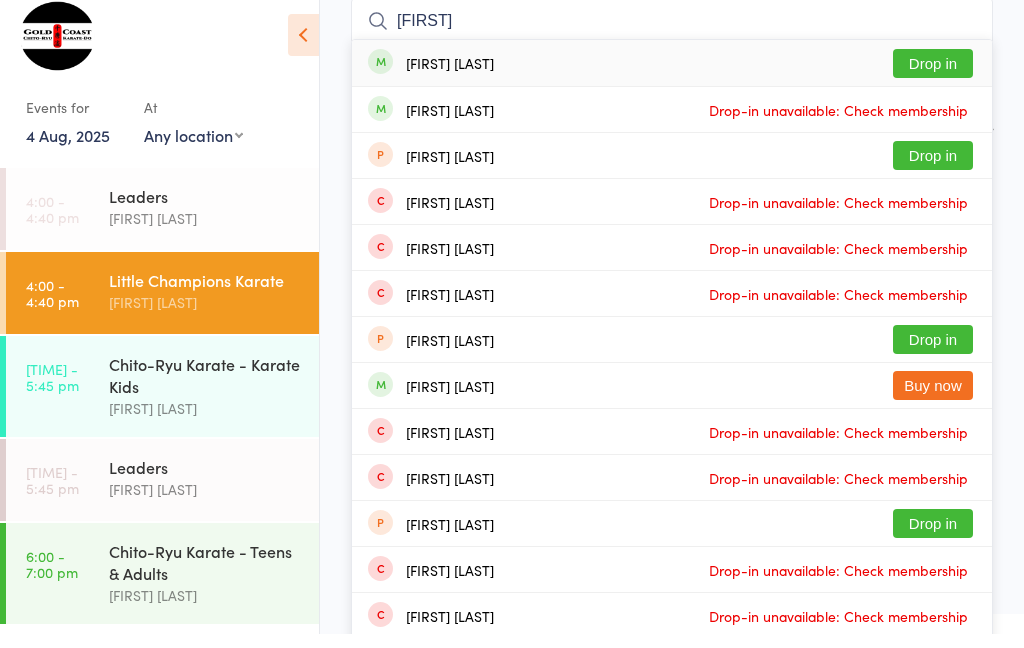 type on "[FIRST]" 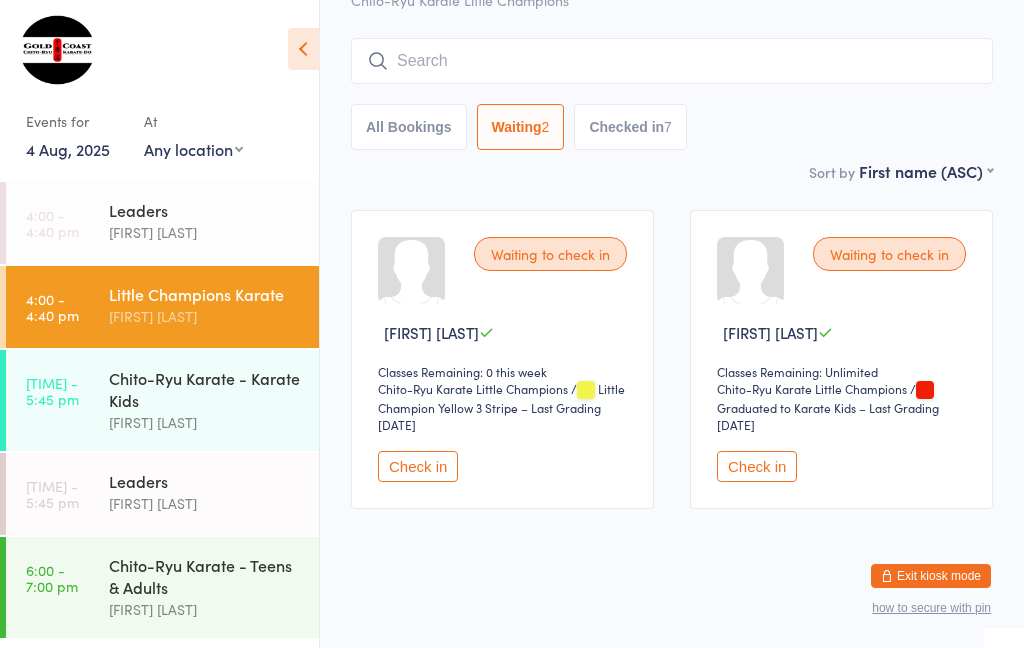 click at bounding box center (672, 61) 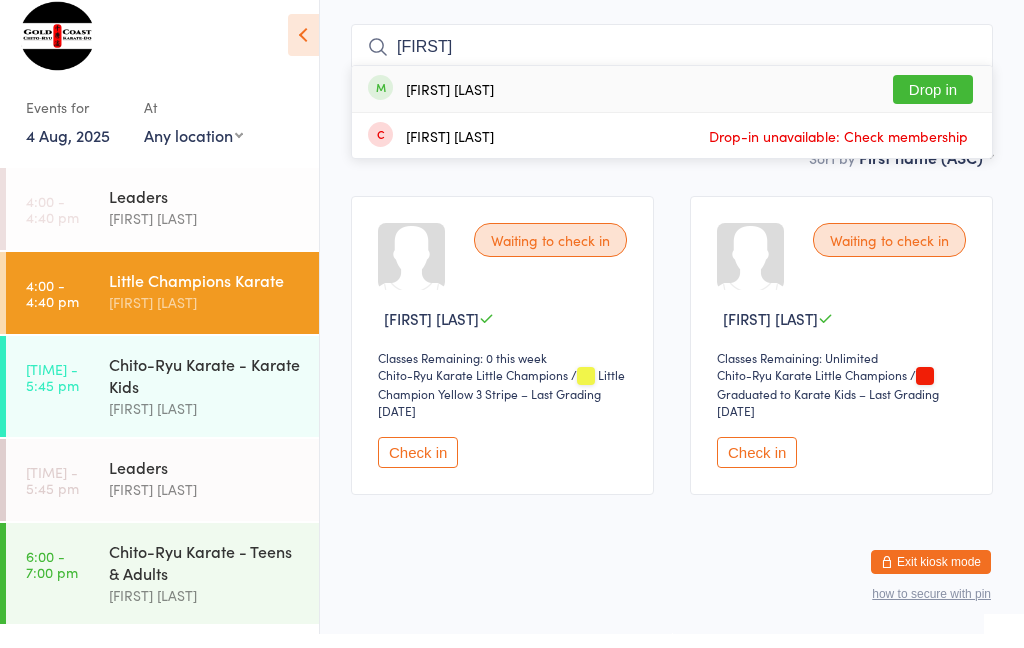 type on "[FIRST]" 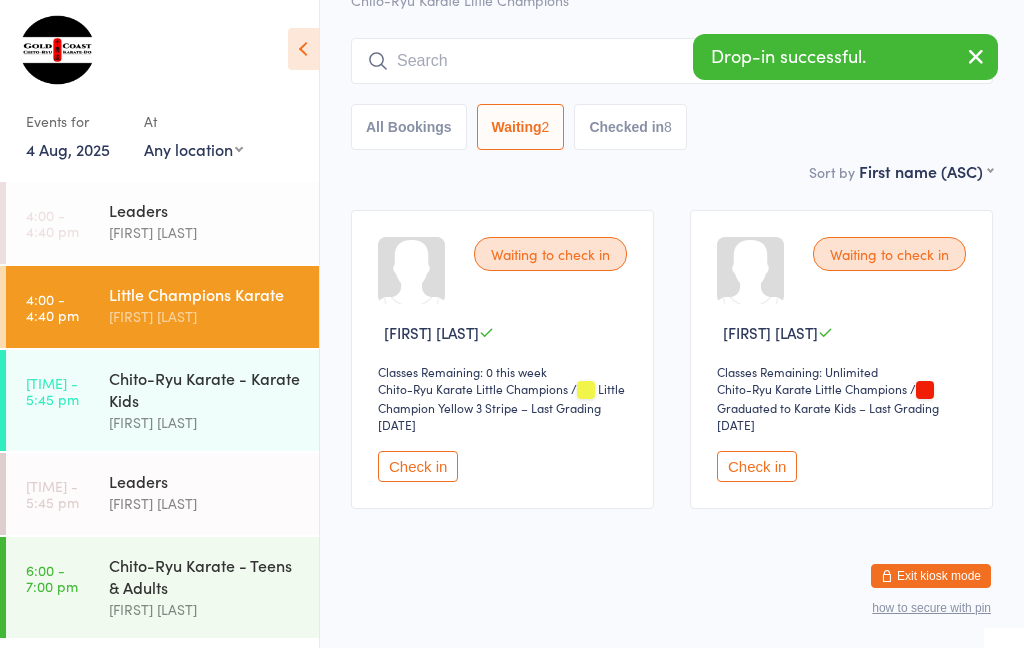 click at bounding box center (672, 61) 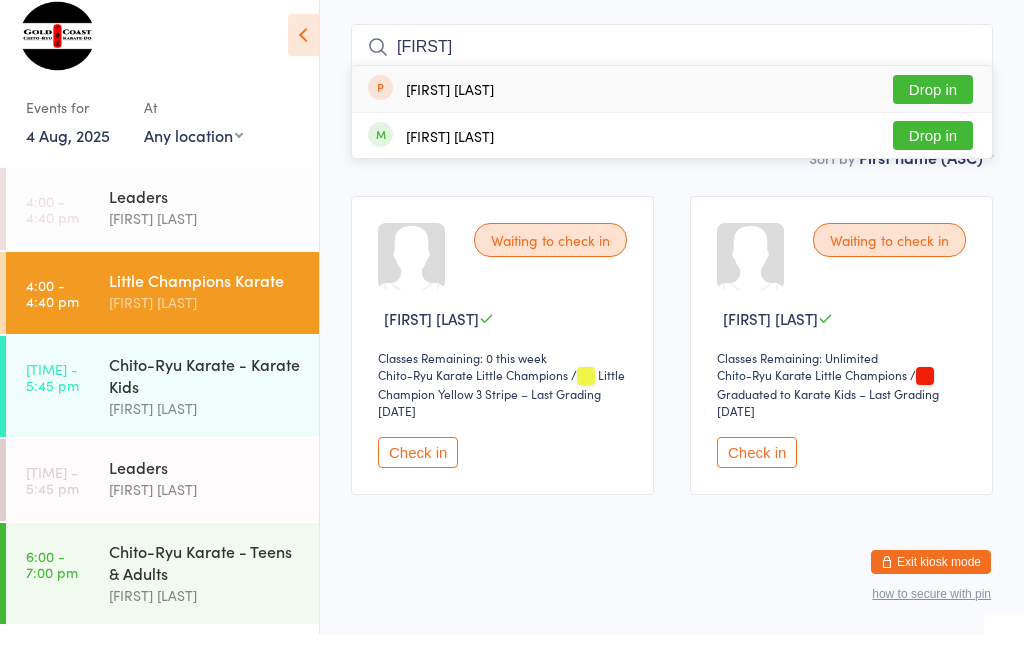 type on "[FIRST]" 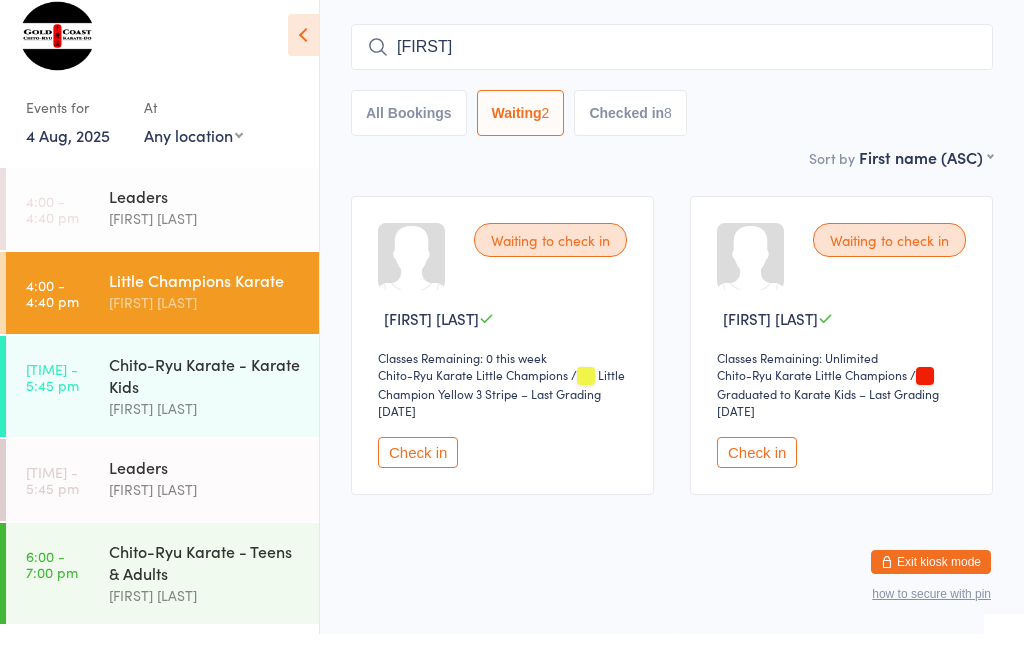 type 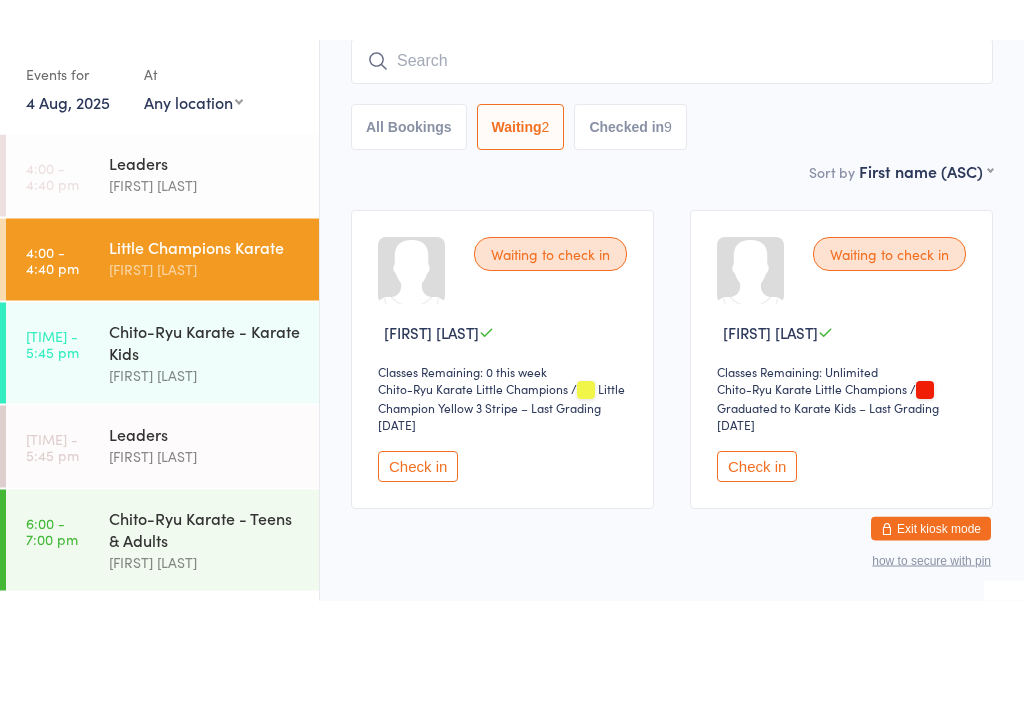 scroll, scrollTop: 0, scrollLeft: 0, axis: both 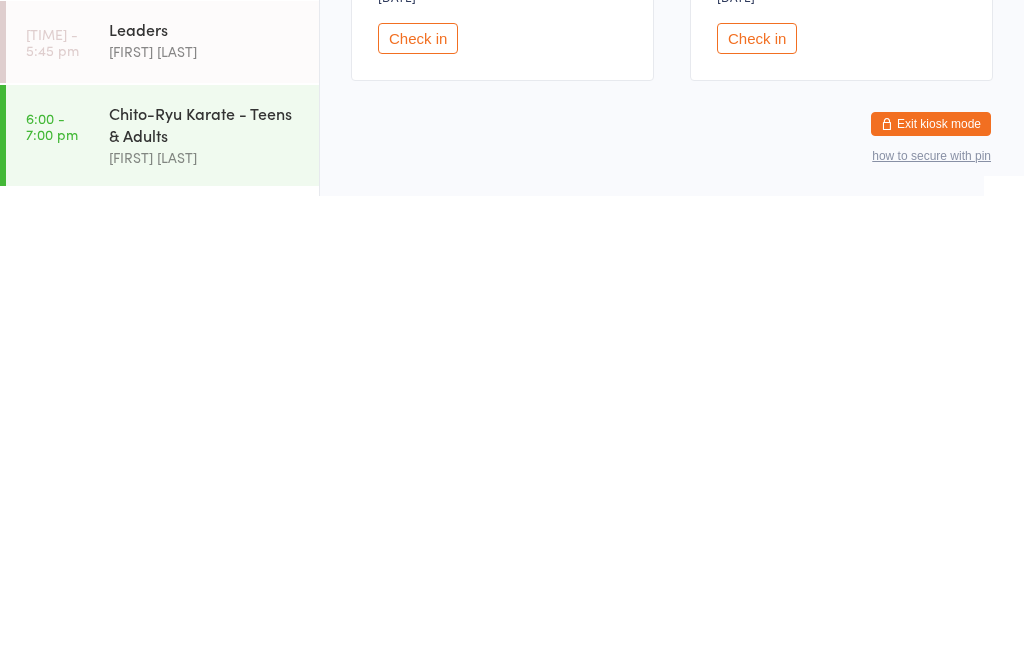 click on "Check in" at bounding box center (757, 490) 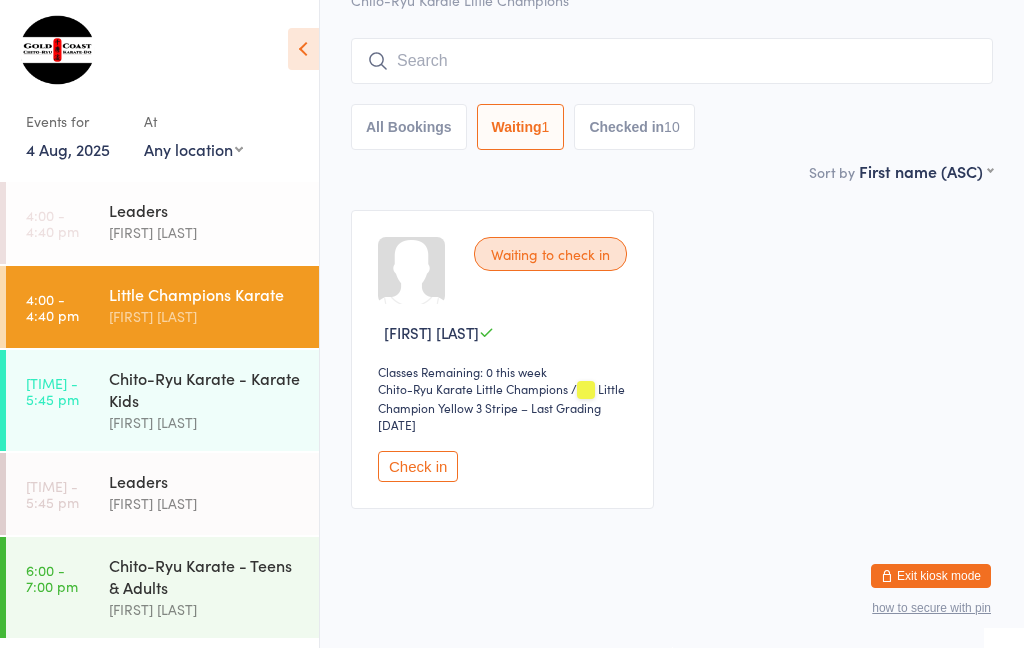 click on "All Bookings" at bounding box center (409, 127) 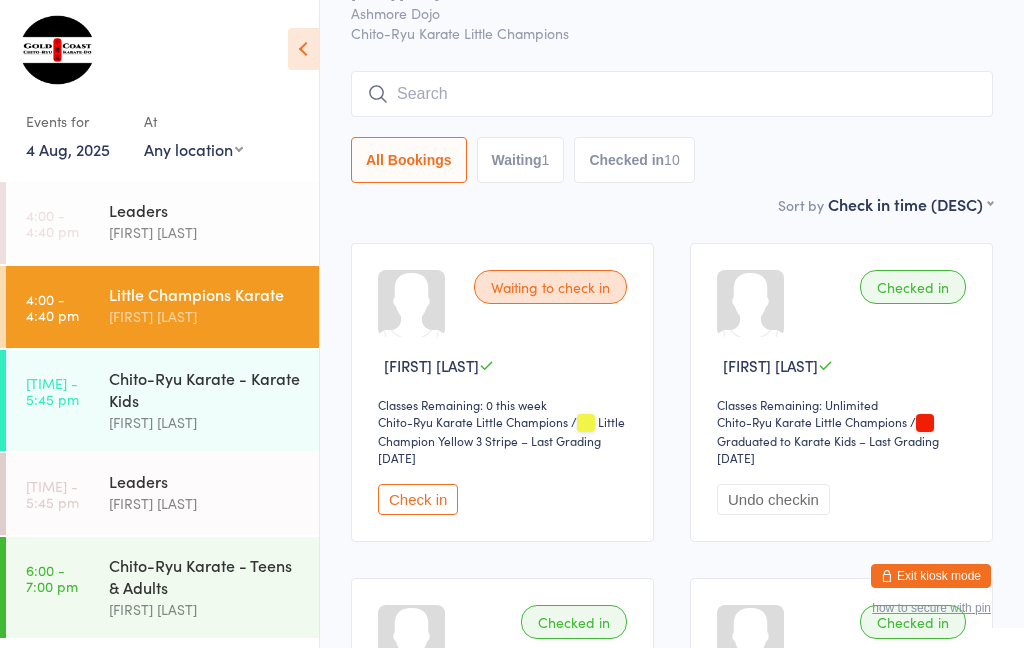 scroll, scrollTop: 0, scrollLeft: 0, axis: both 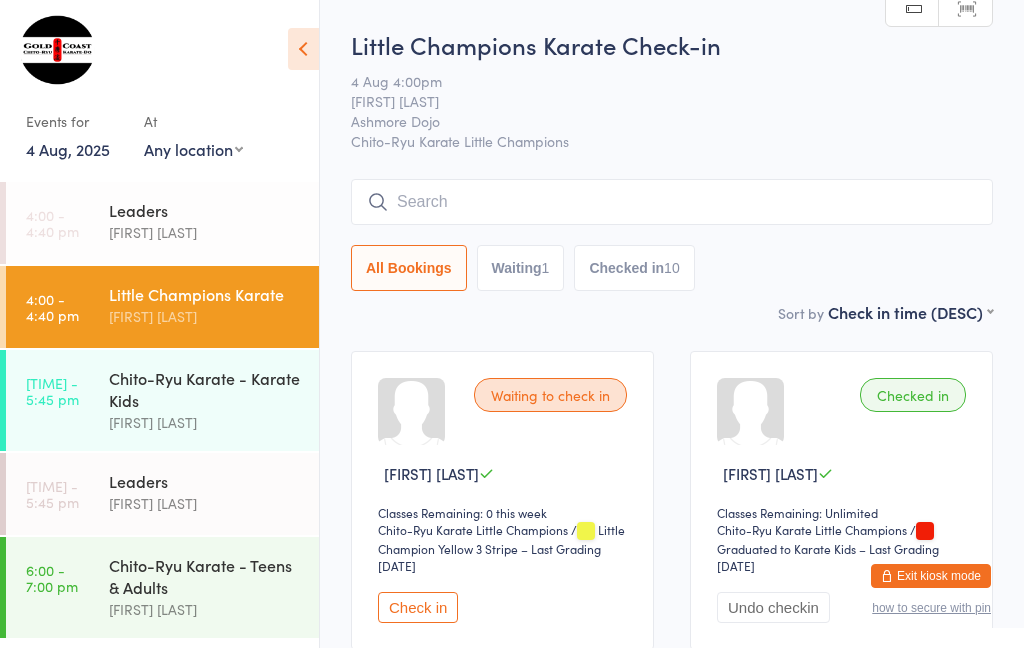 click at bounding box center (672, 202) 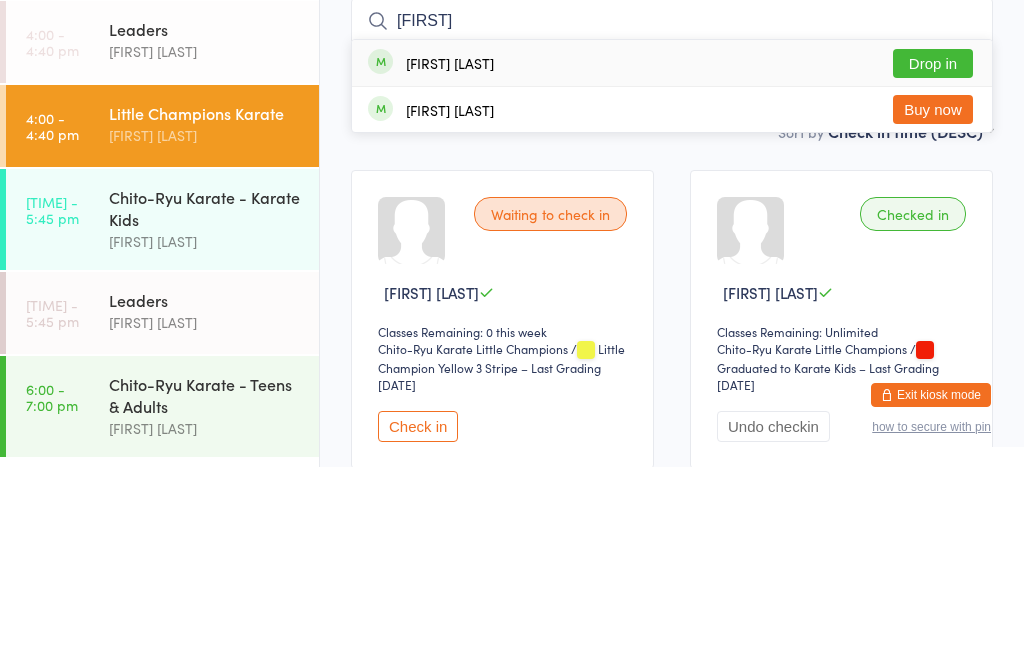type on "[FIRST]" 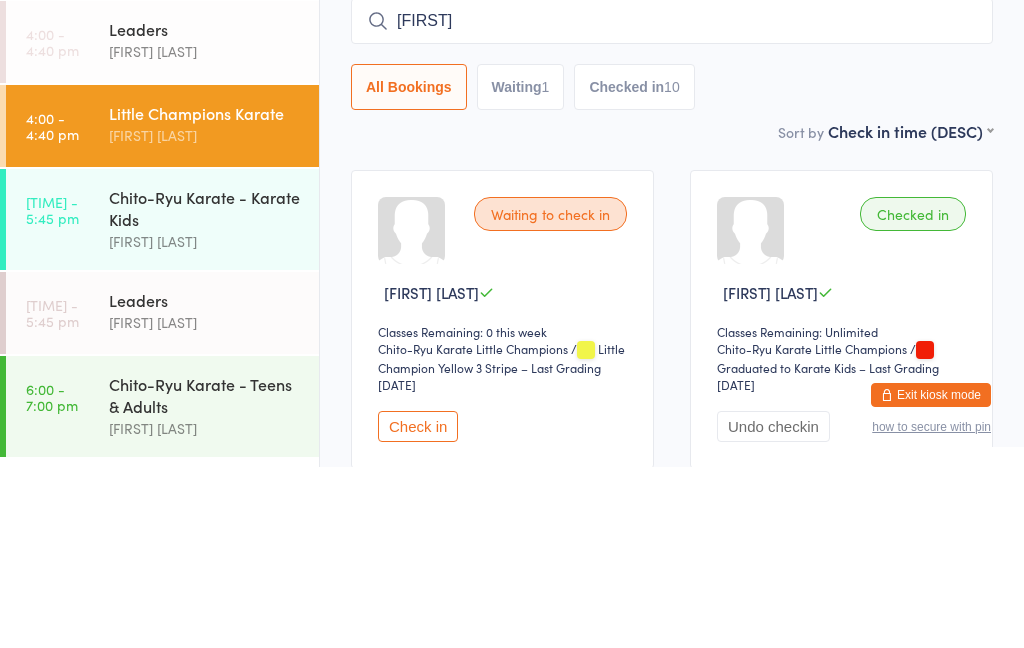 type 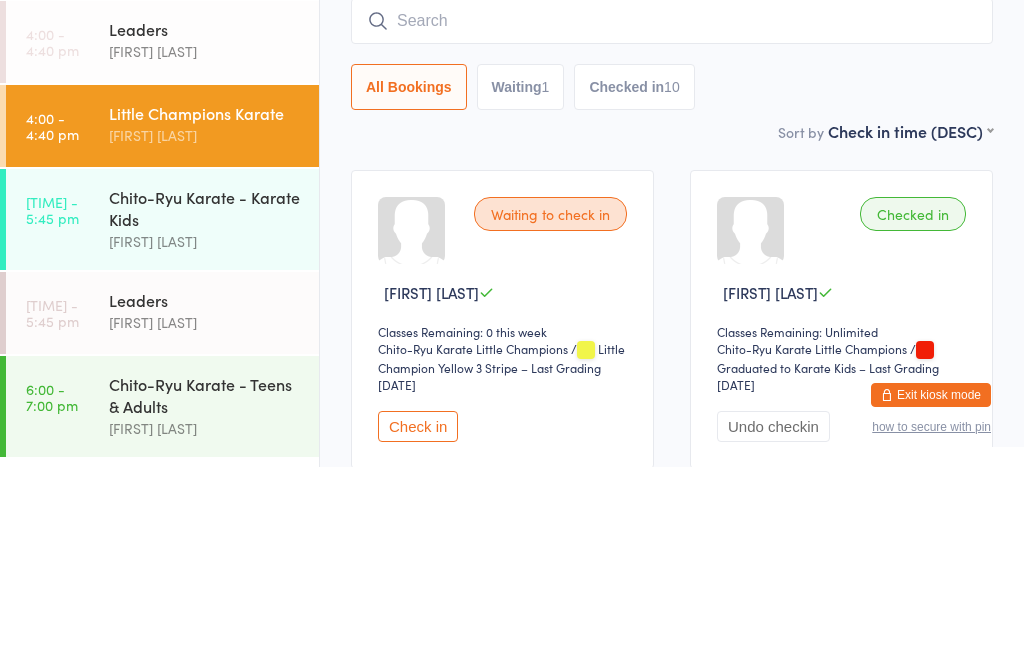 scroll, scrollTop: 181, scrollLeft: 0, axis: vertical 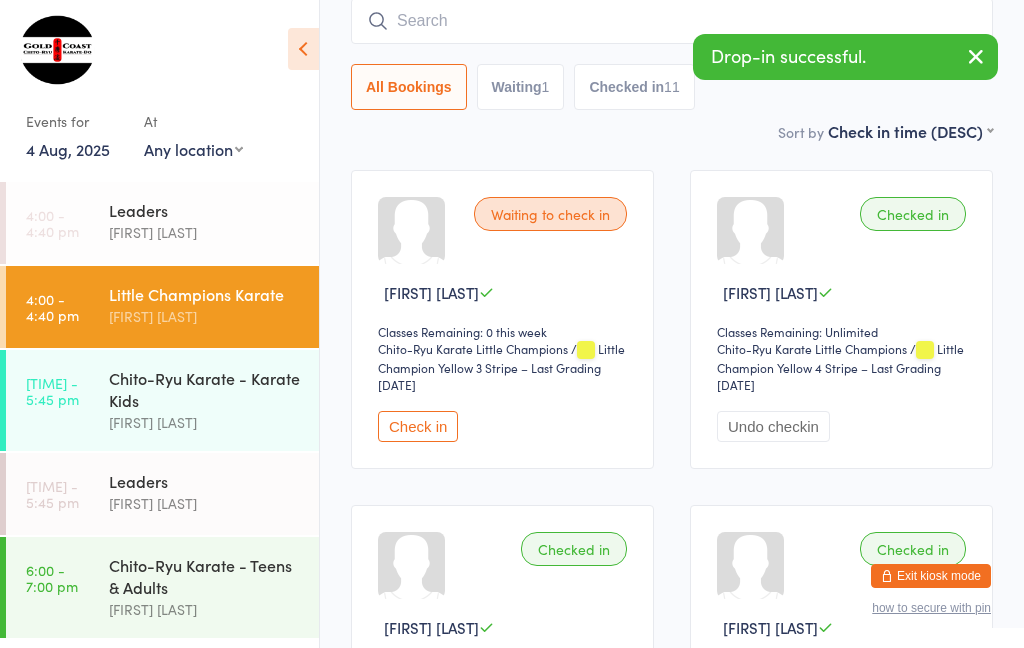 click at bounding box center [976, 56] 